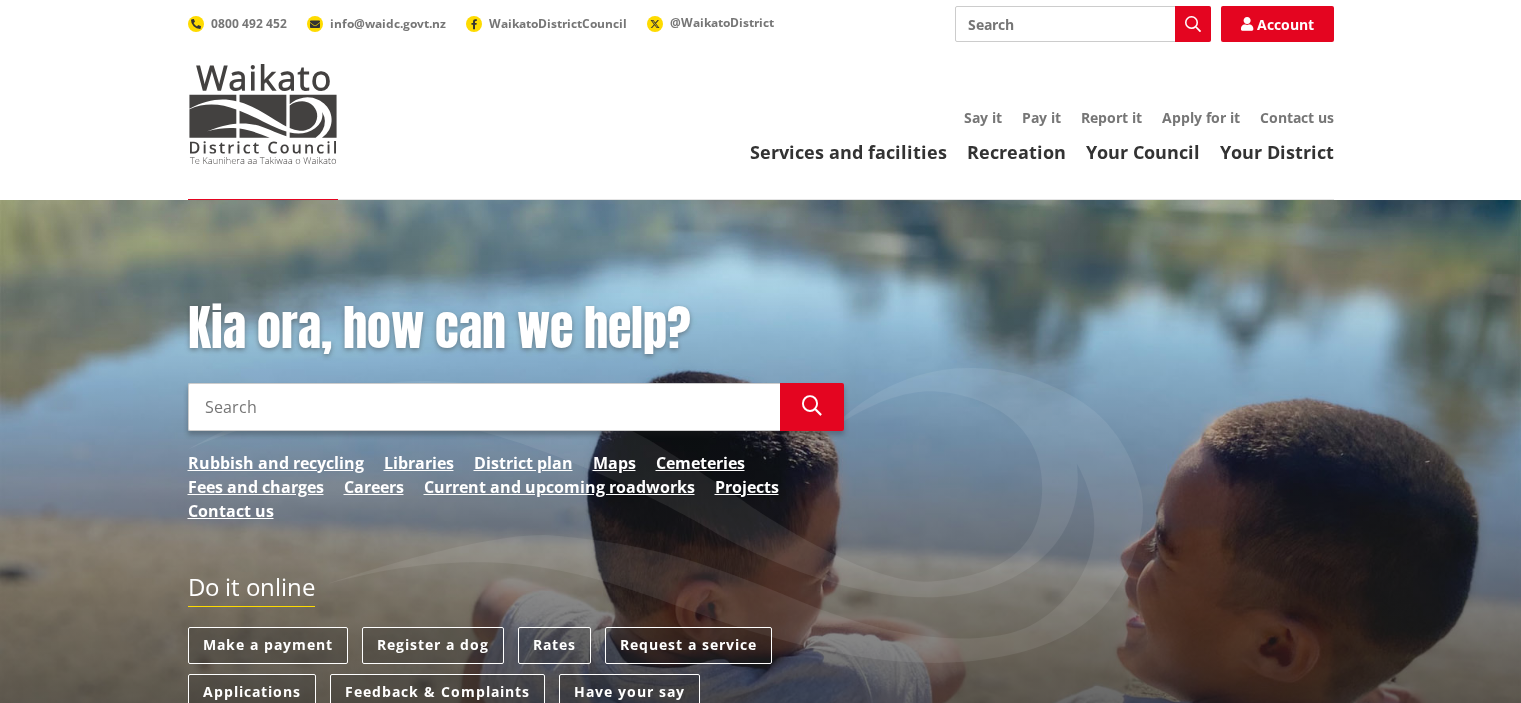 scroll, scrollTop: 0, scrollLeft: 0, axis: both 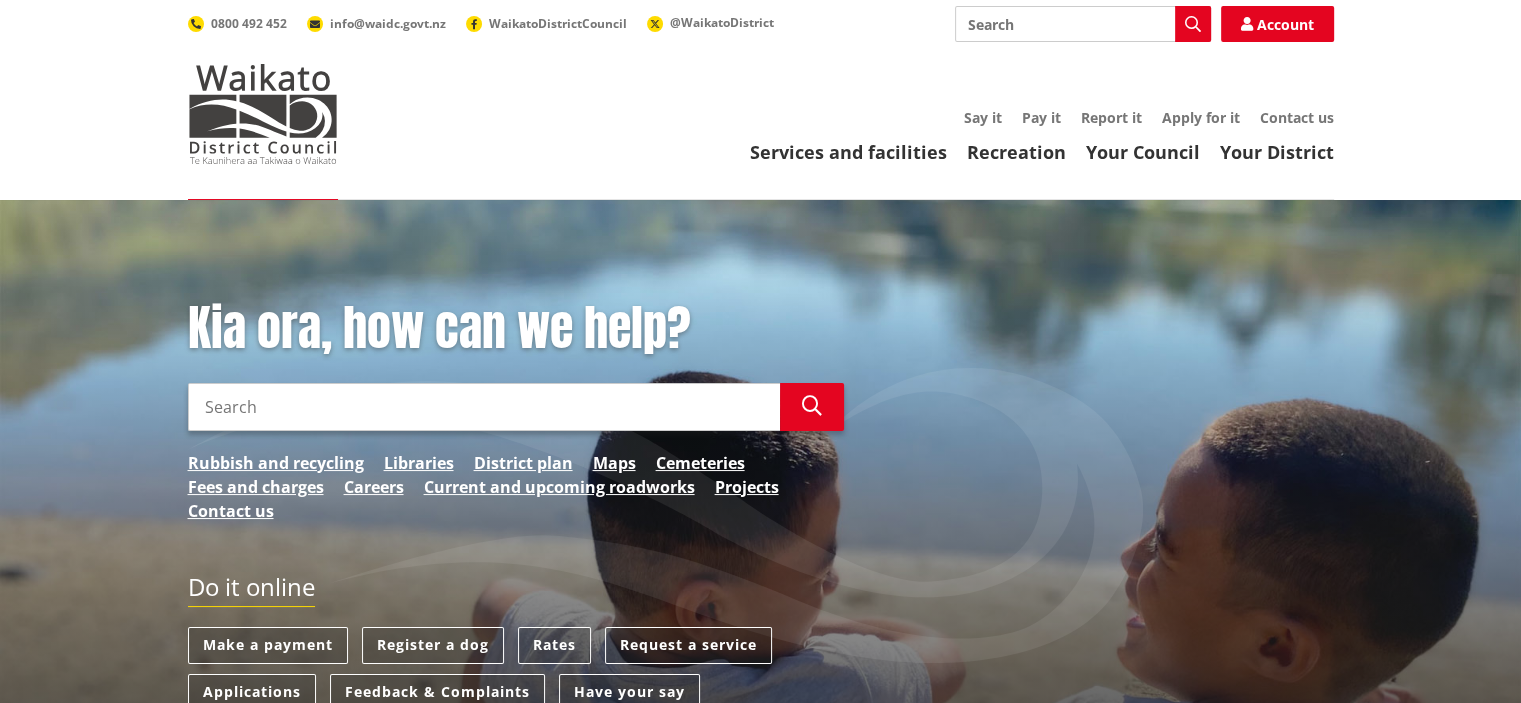 click on "Search" at bounding box center (1083, 24) 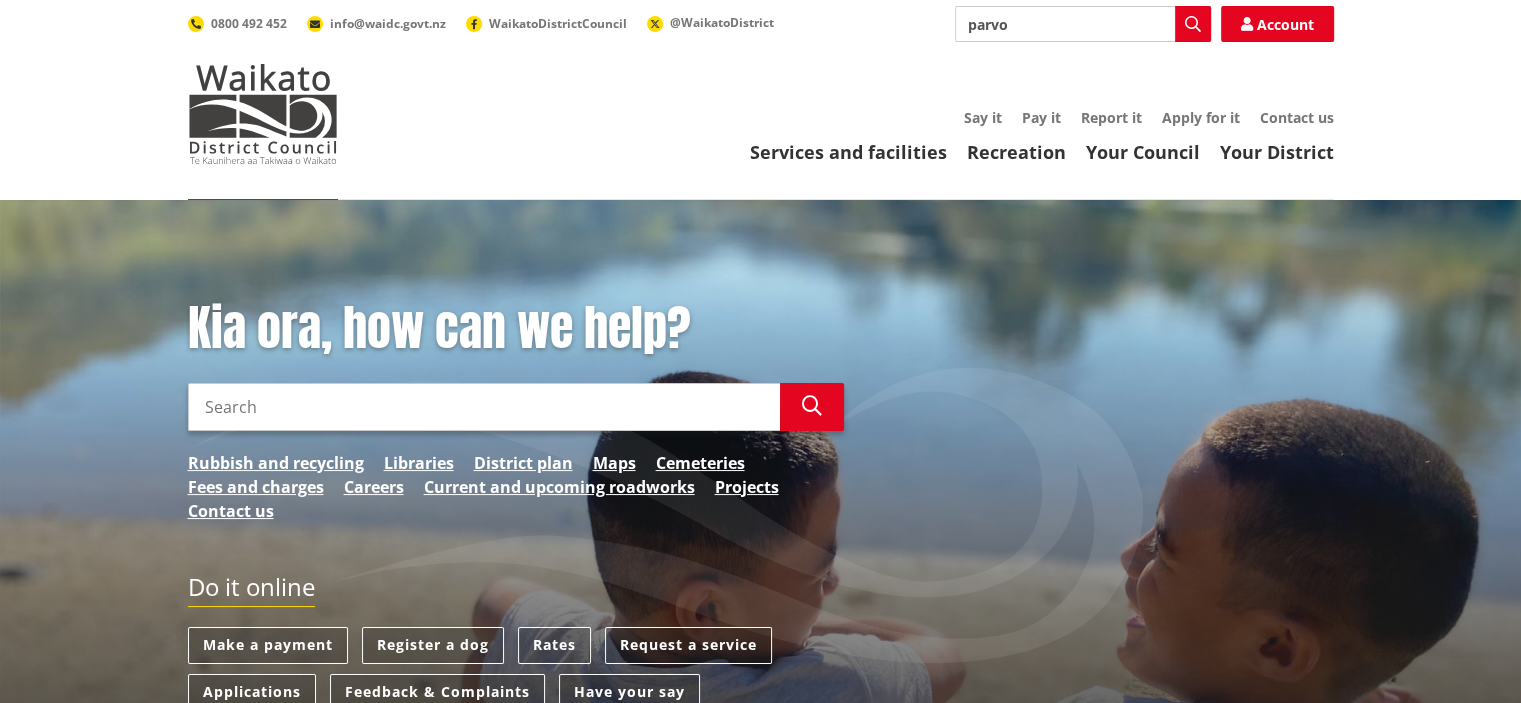 type on "parvo" 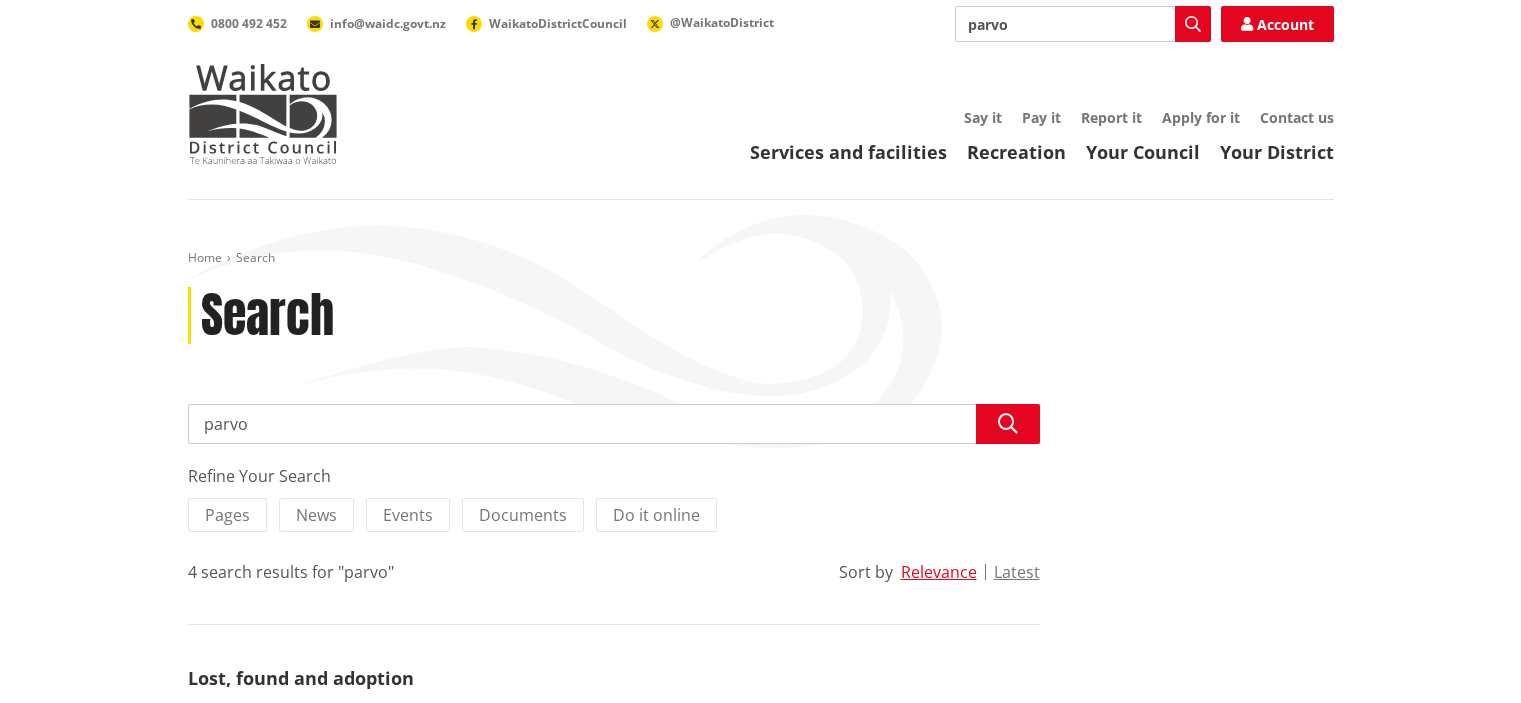 scroll, scrollTop: 0, scrollLeft: 0, axis: both 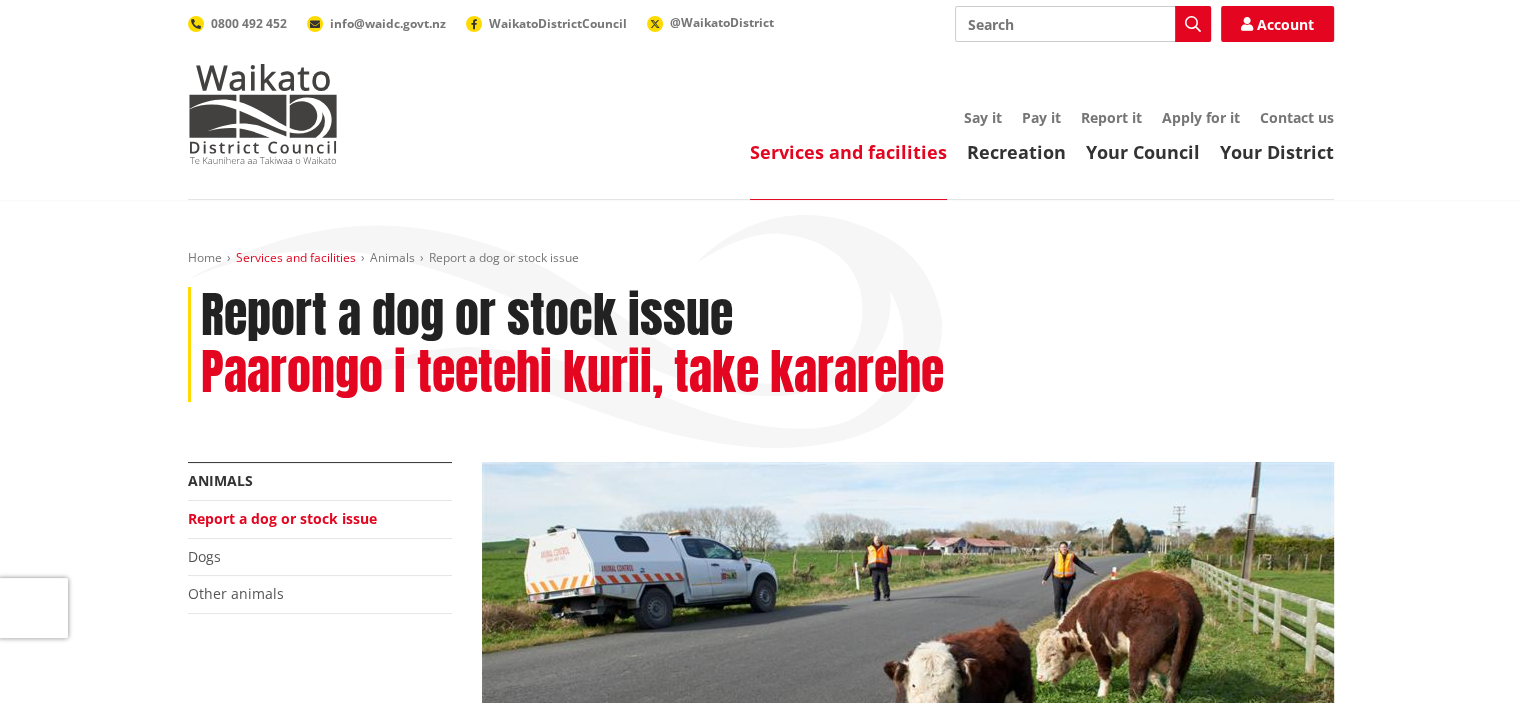 click on "Services and facilities" at bounding box center (296, 257) 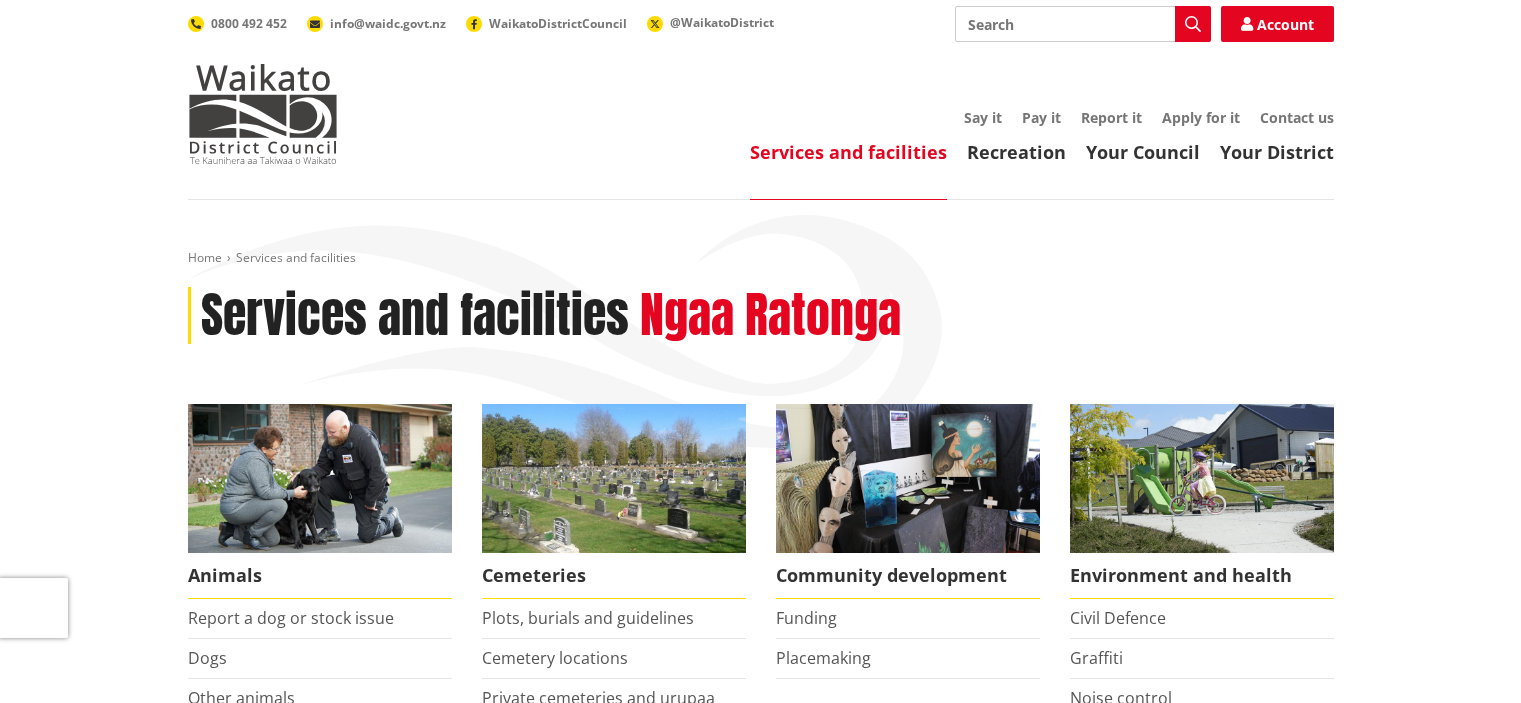 scroll, scrollTop: 0, scrollLeft: 0, axis: both 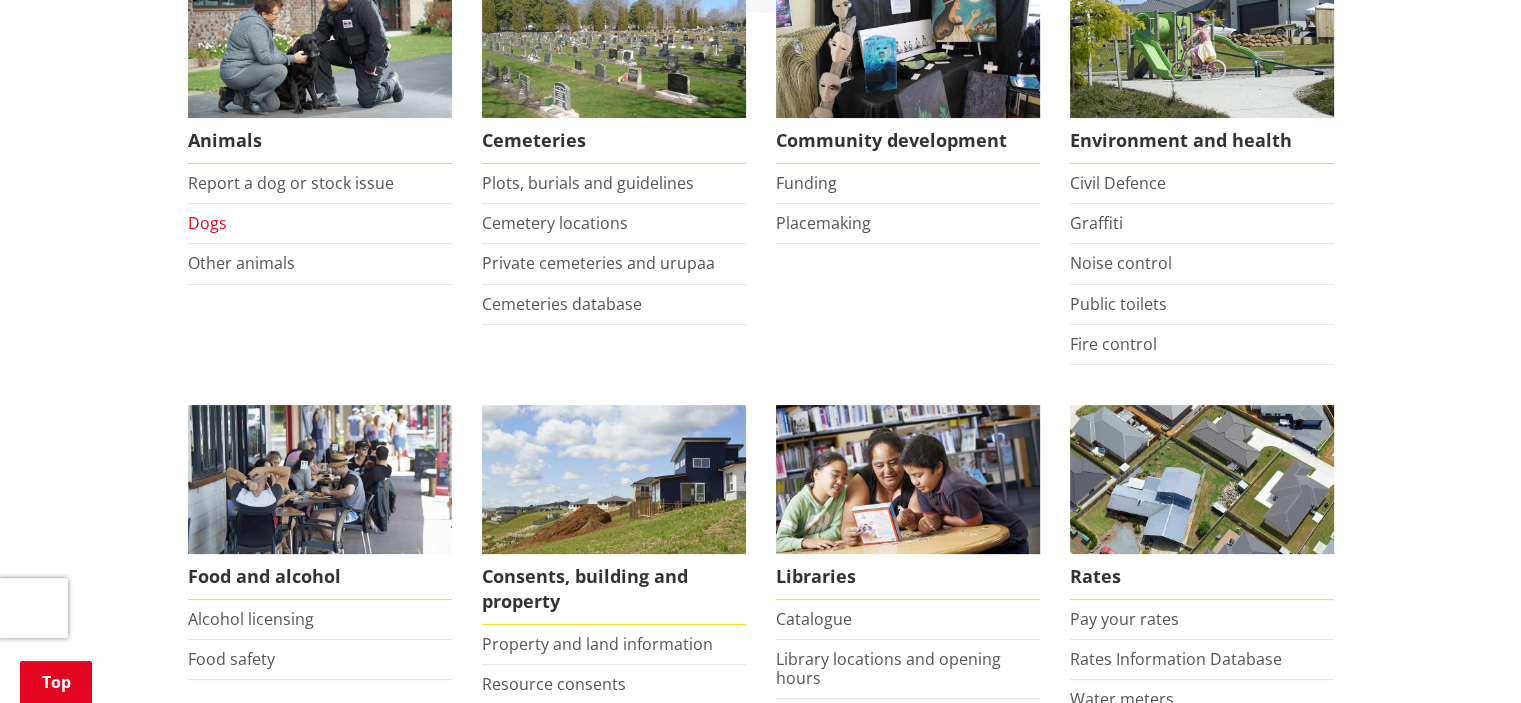 click on "Dogs" at bounding box center (207, 223) 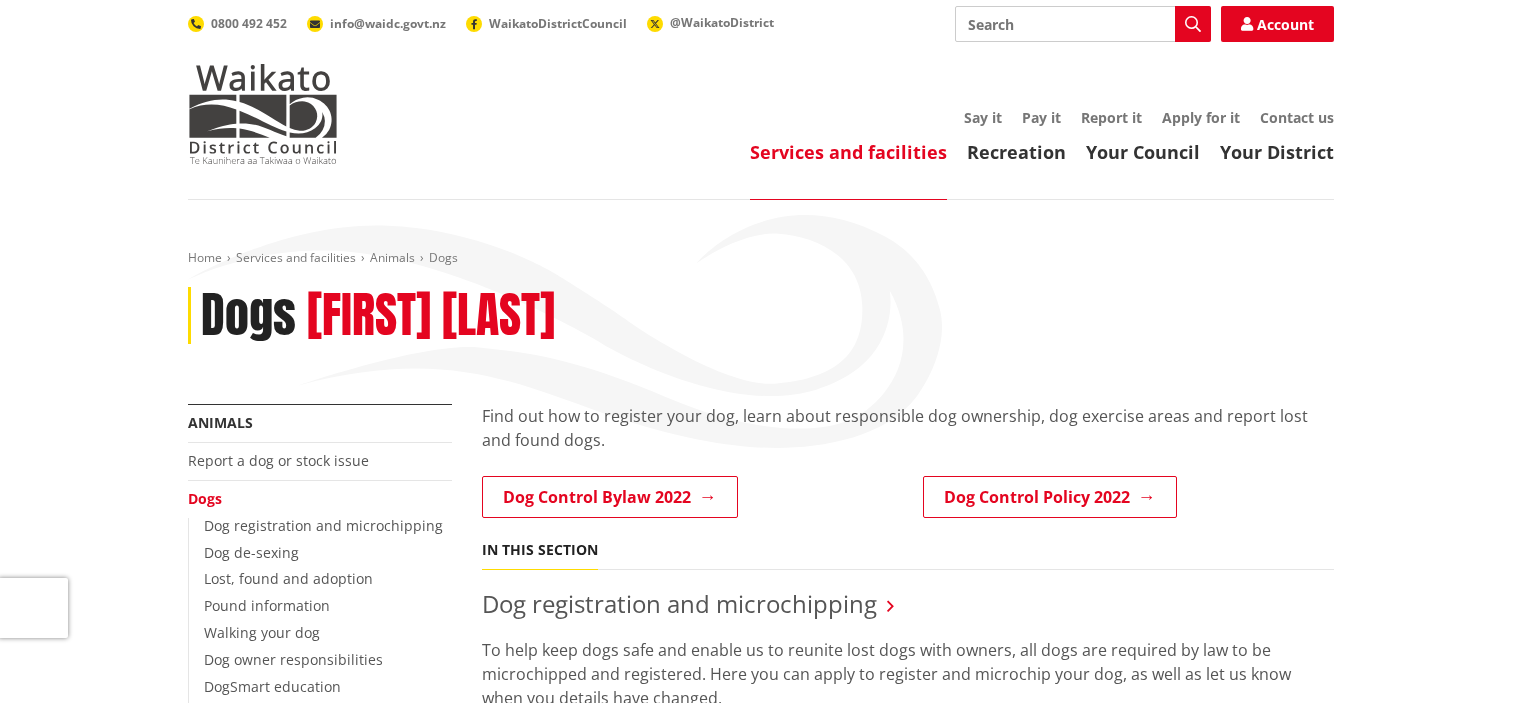 scroll, scrollTop: 0, scrollLeft: 0, axis: both 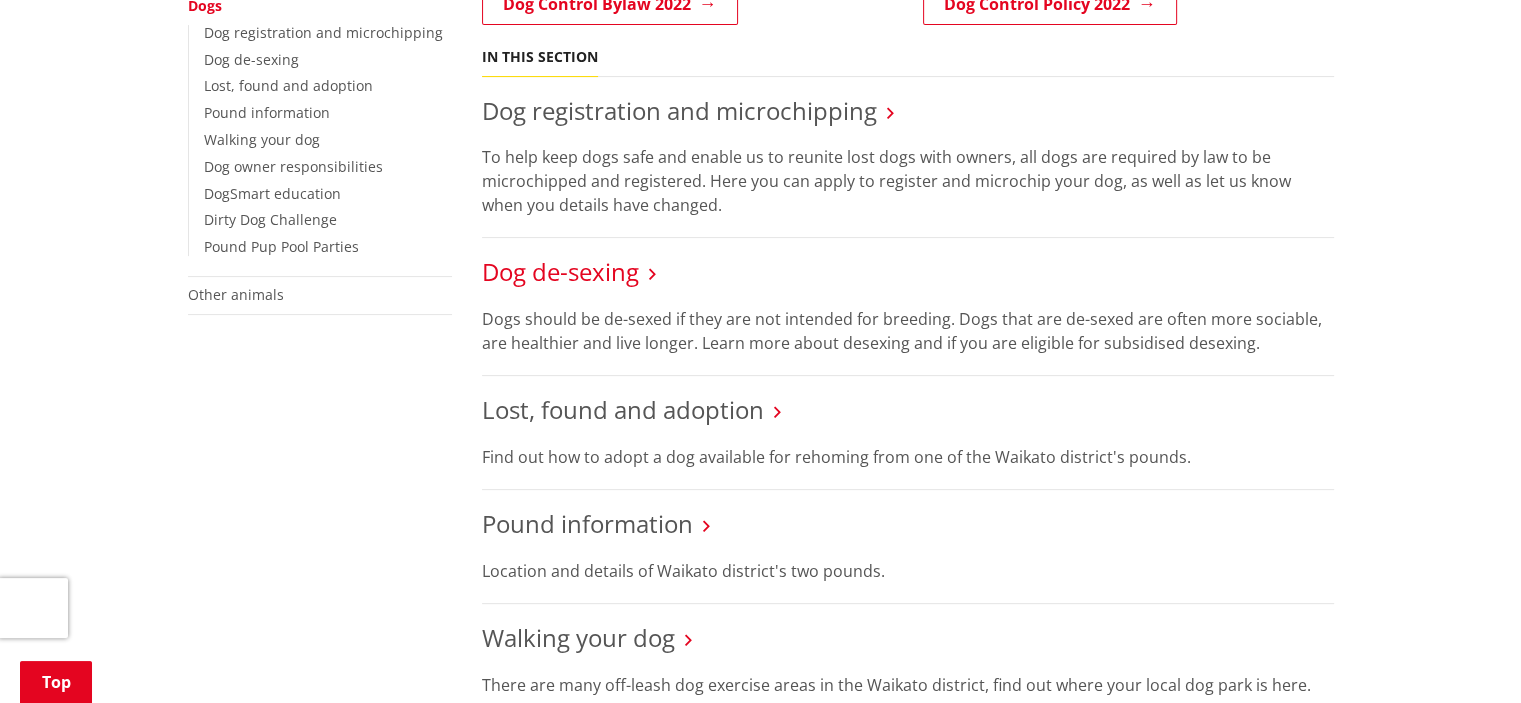 click on "Dog de-sexing" at bounding box center [560, 271] 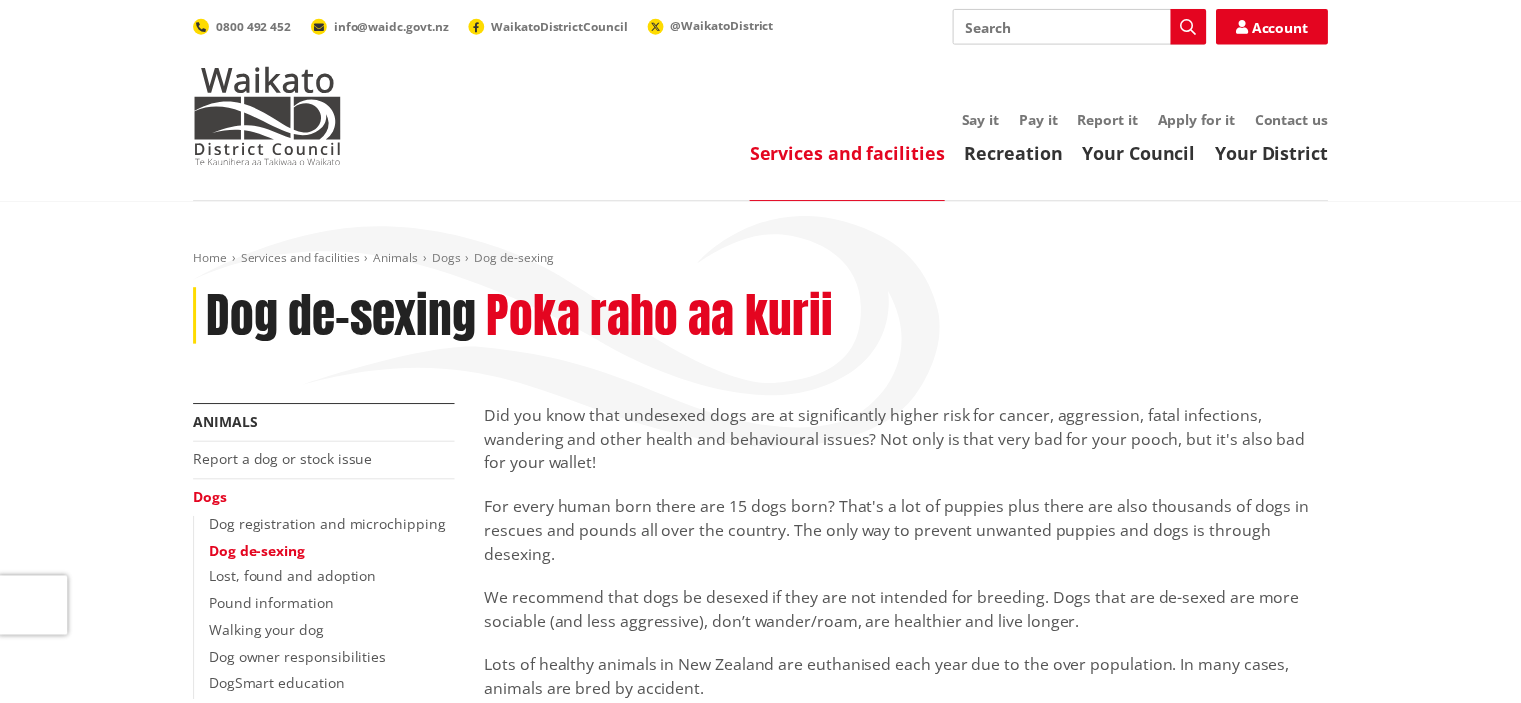 scroll, scrollTop: 0, scrollLeft: 0, axis: both 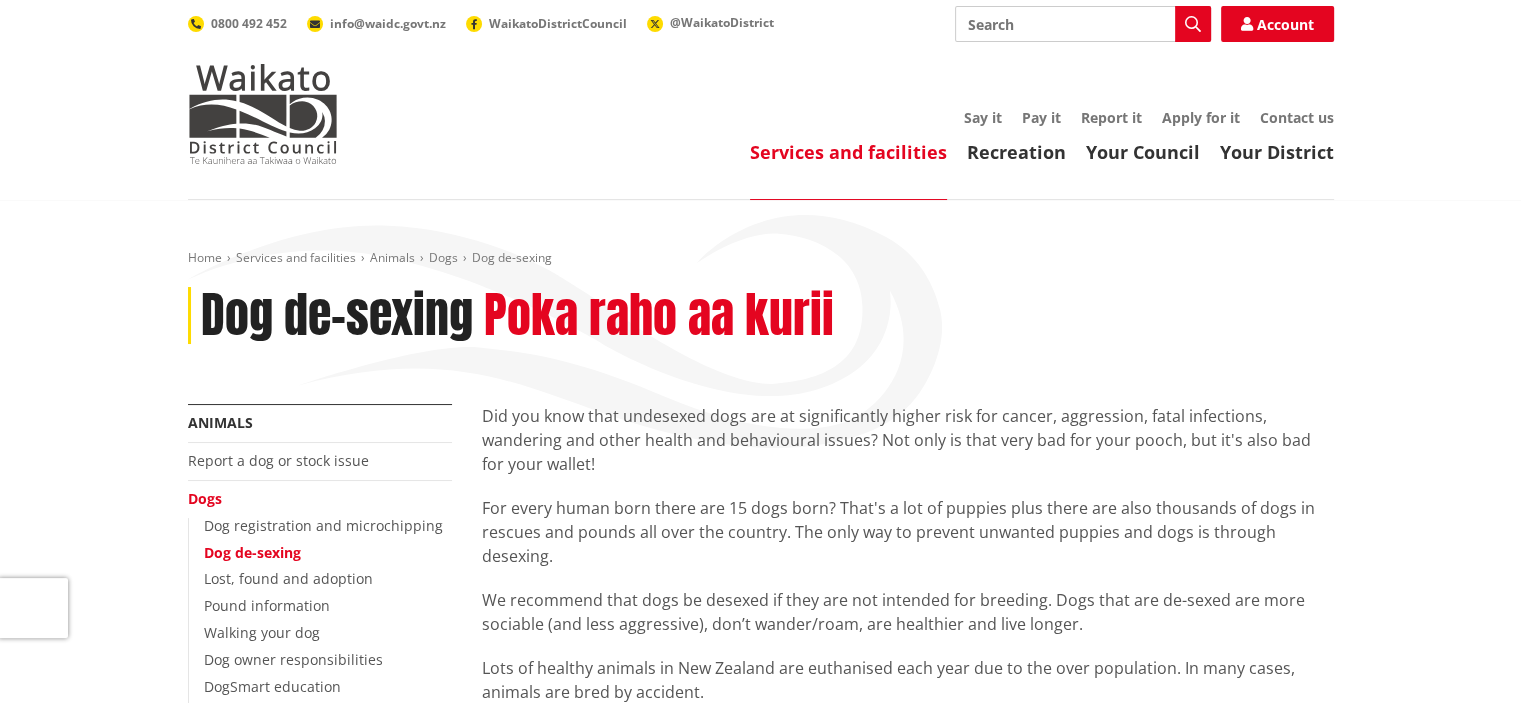 click on "Search" at bounding box center (1083, 24) 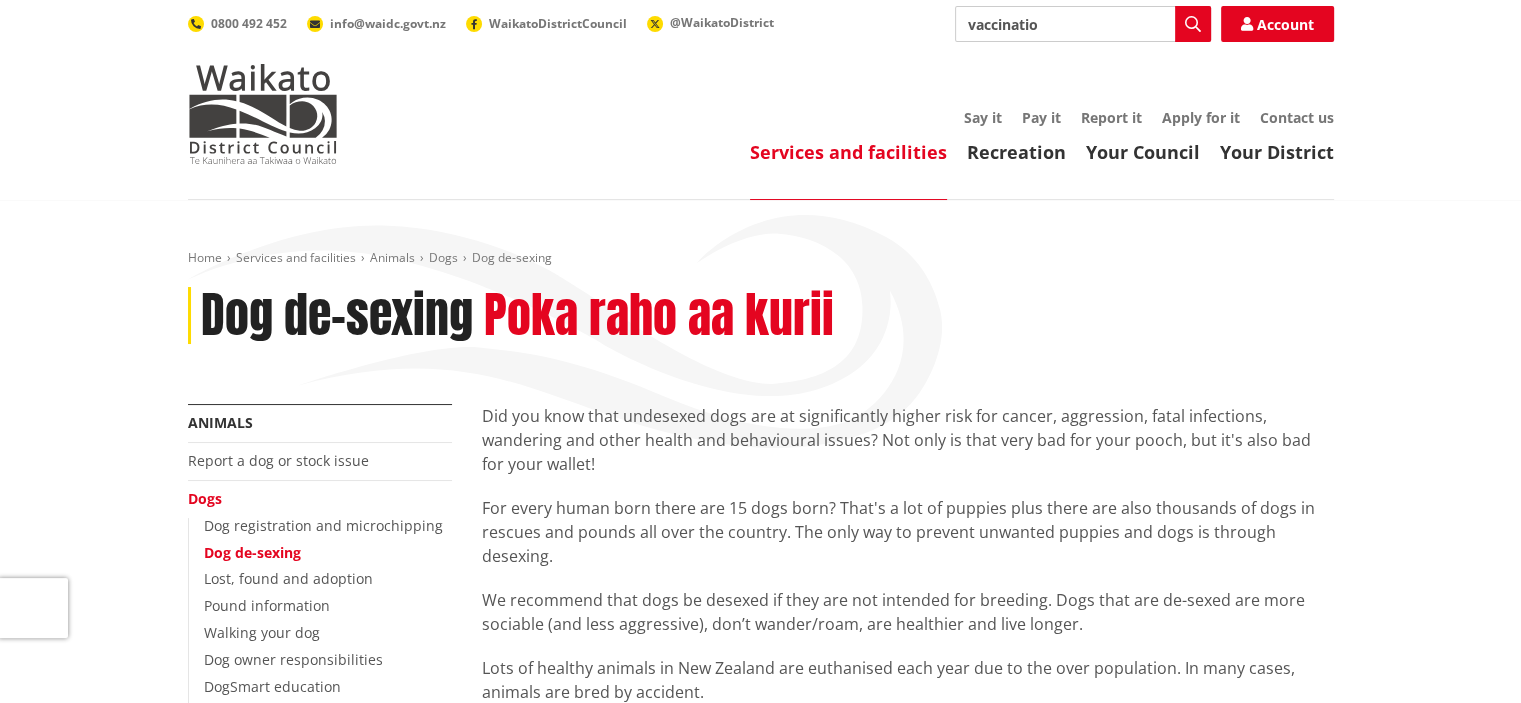 type on "vaccination" 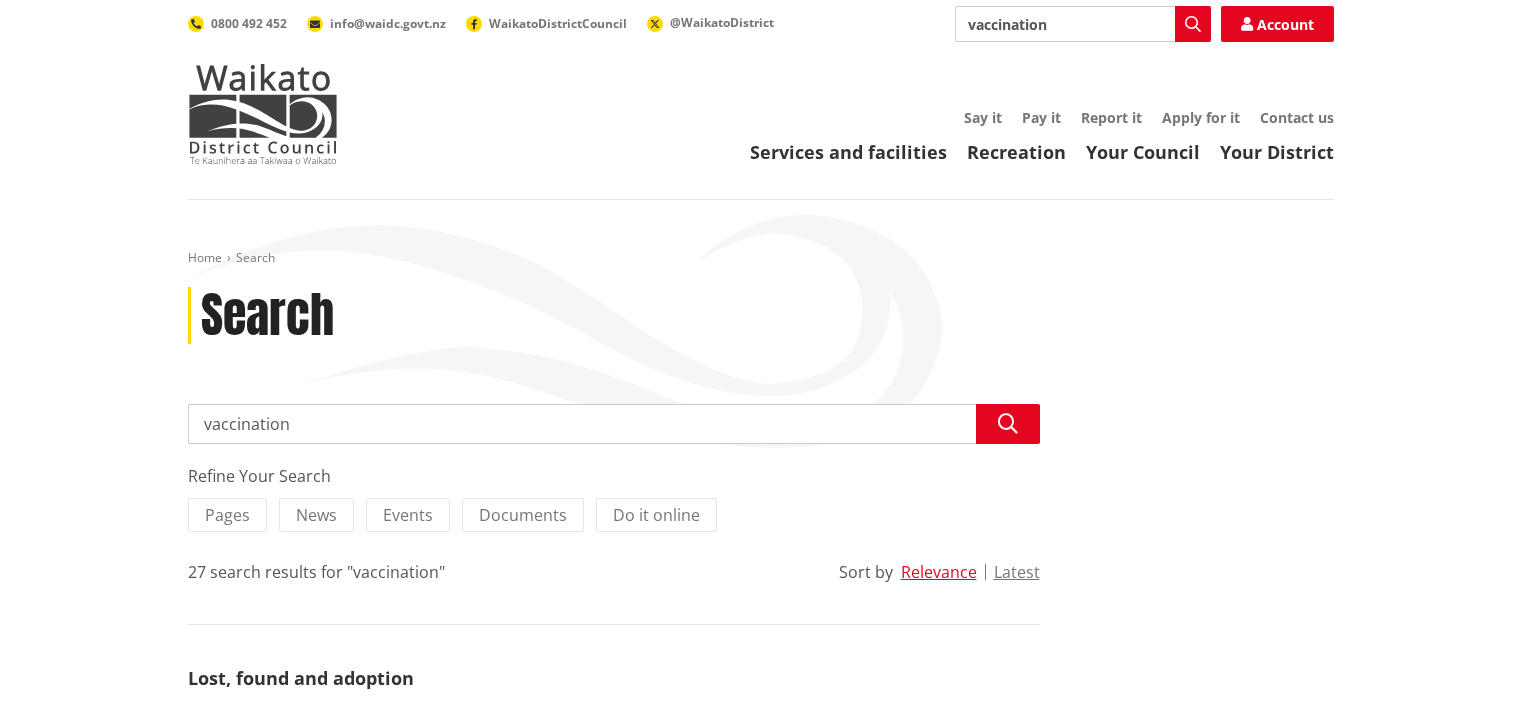 scroll, scrollTop: 0, scrollLeft: 0, axis: both 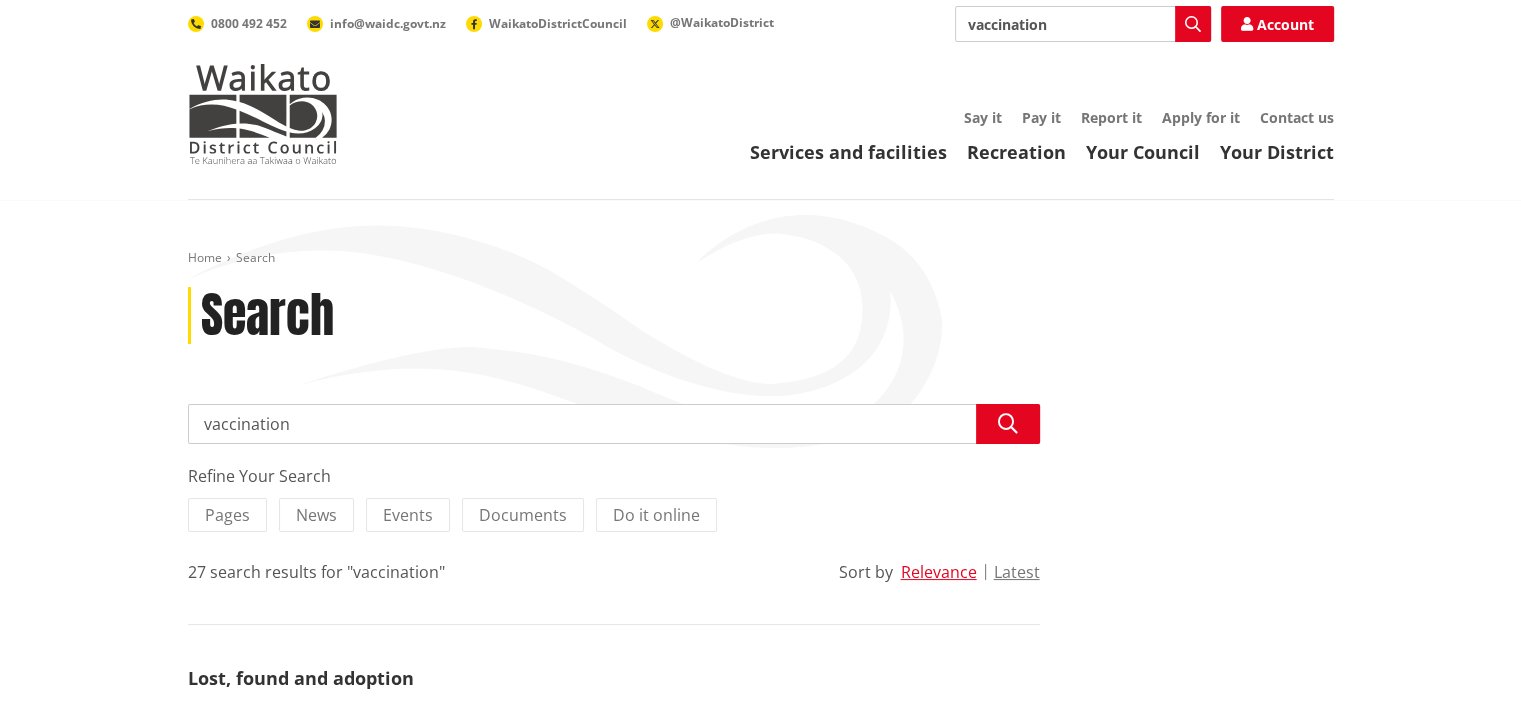 click on "vaccination" at bounding box center (1083, 24) 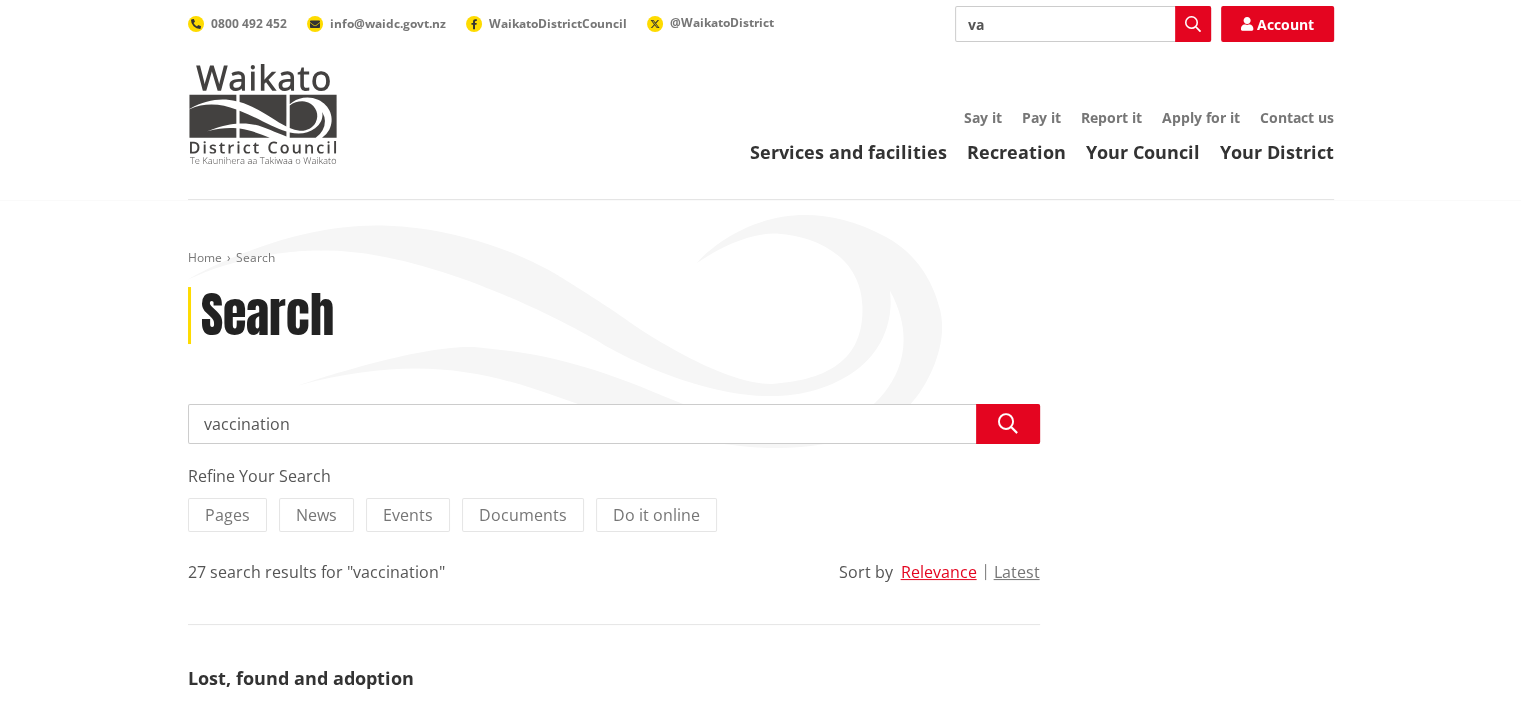 type on "v" 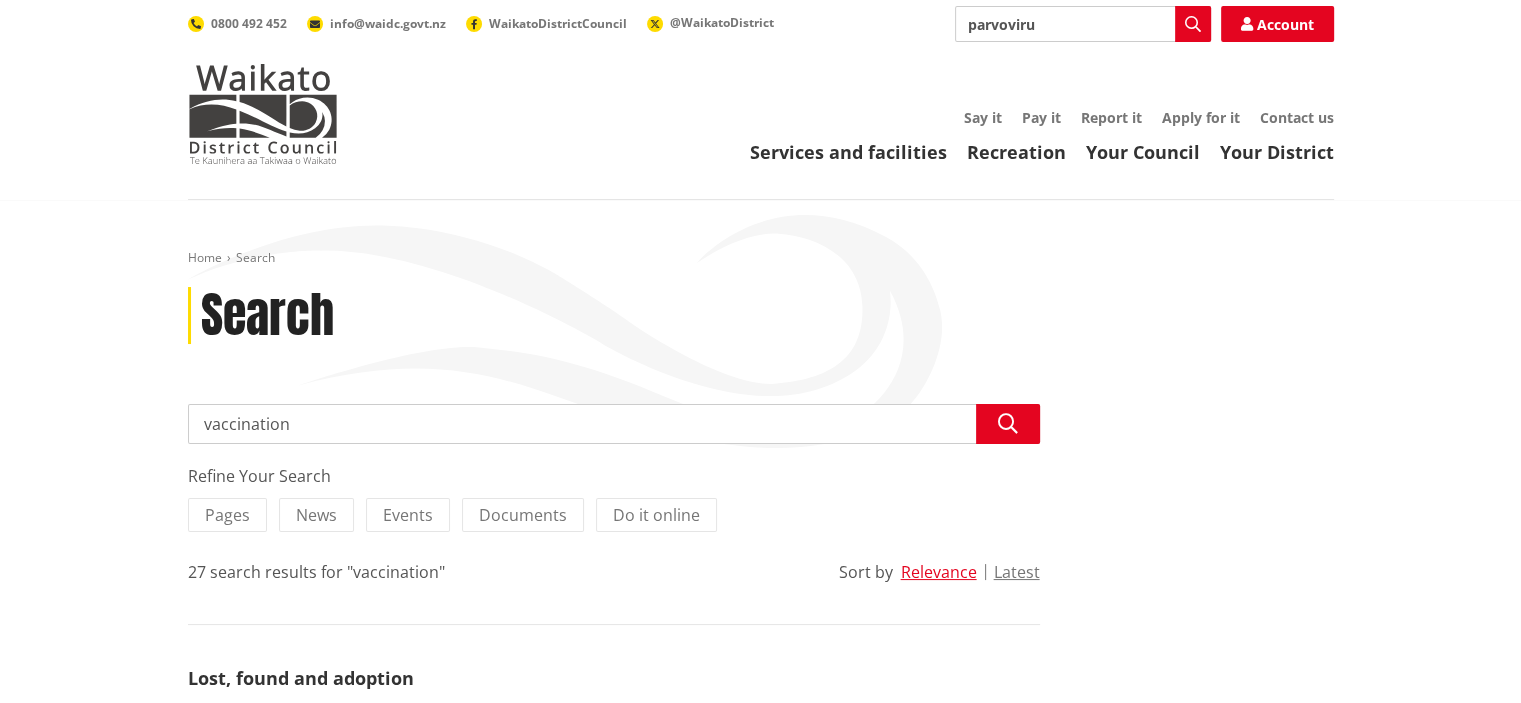 type on "parvovirus" 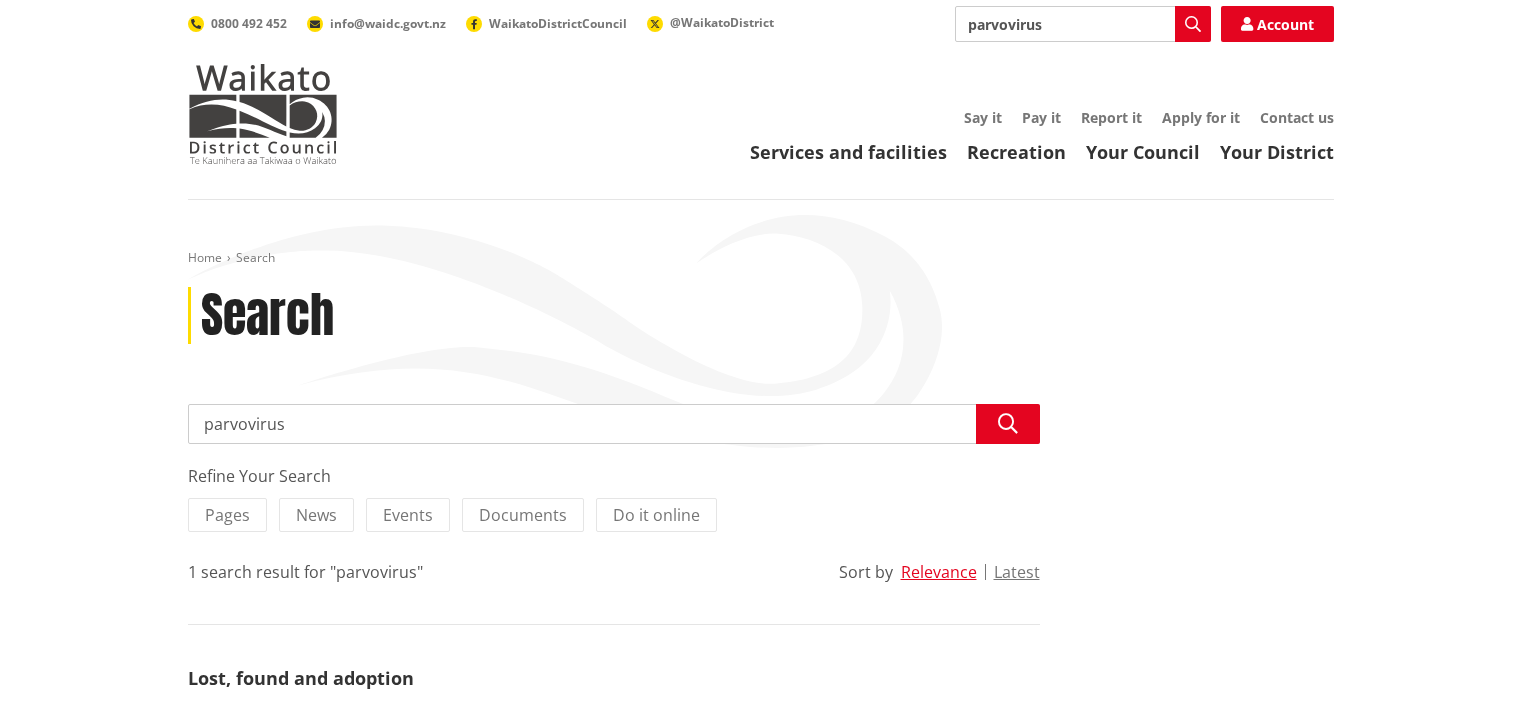 scroll, scrollTop: 0, scrollLeft: 0, axis: both 